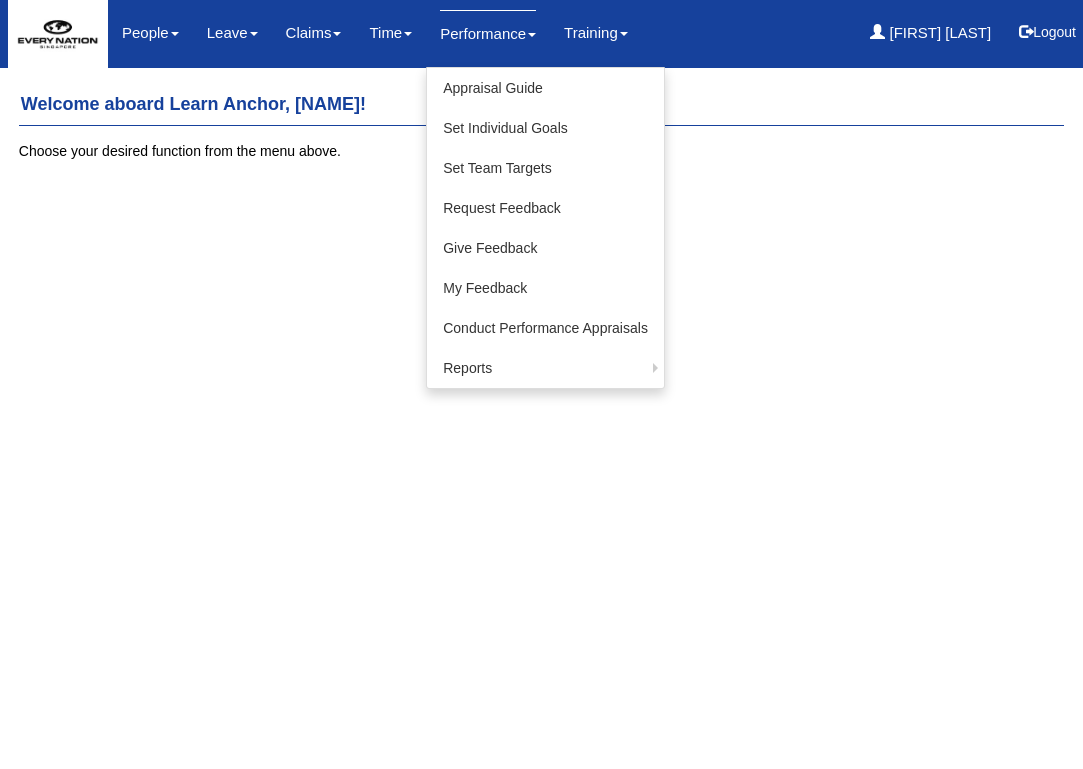scroll, scrollTop: 0, scrollLeft: 0, axis: both 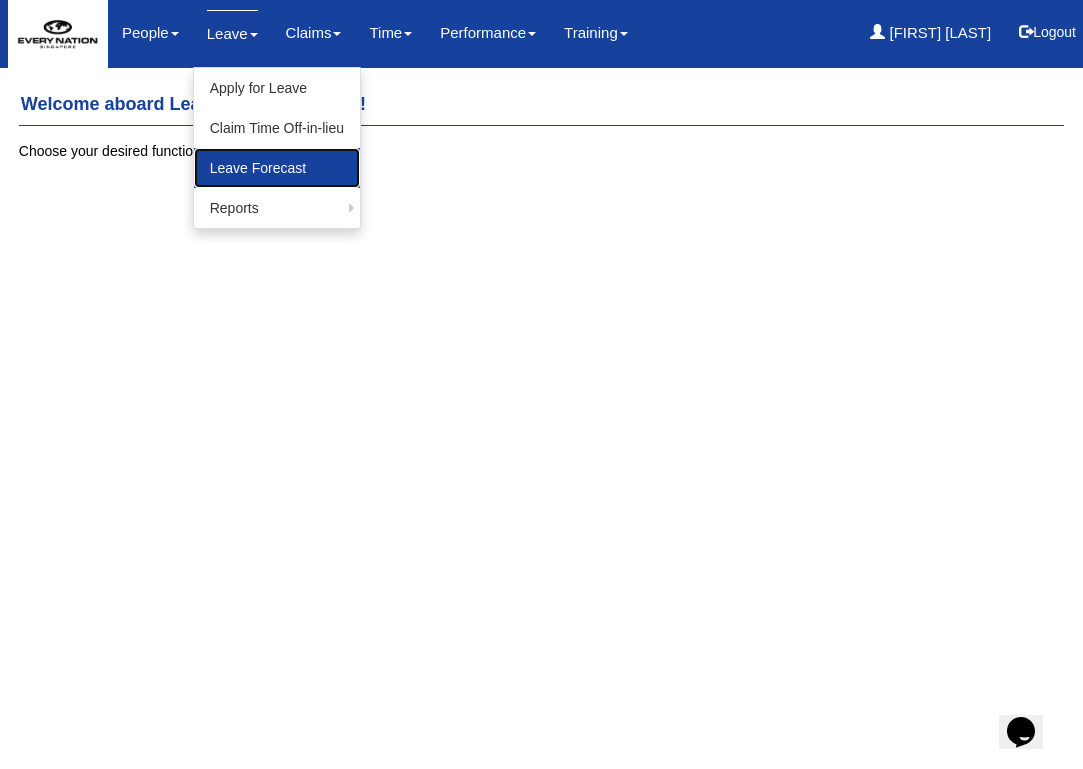 click on "Leave Forecast" at bounding box center [277, 168] 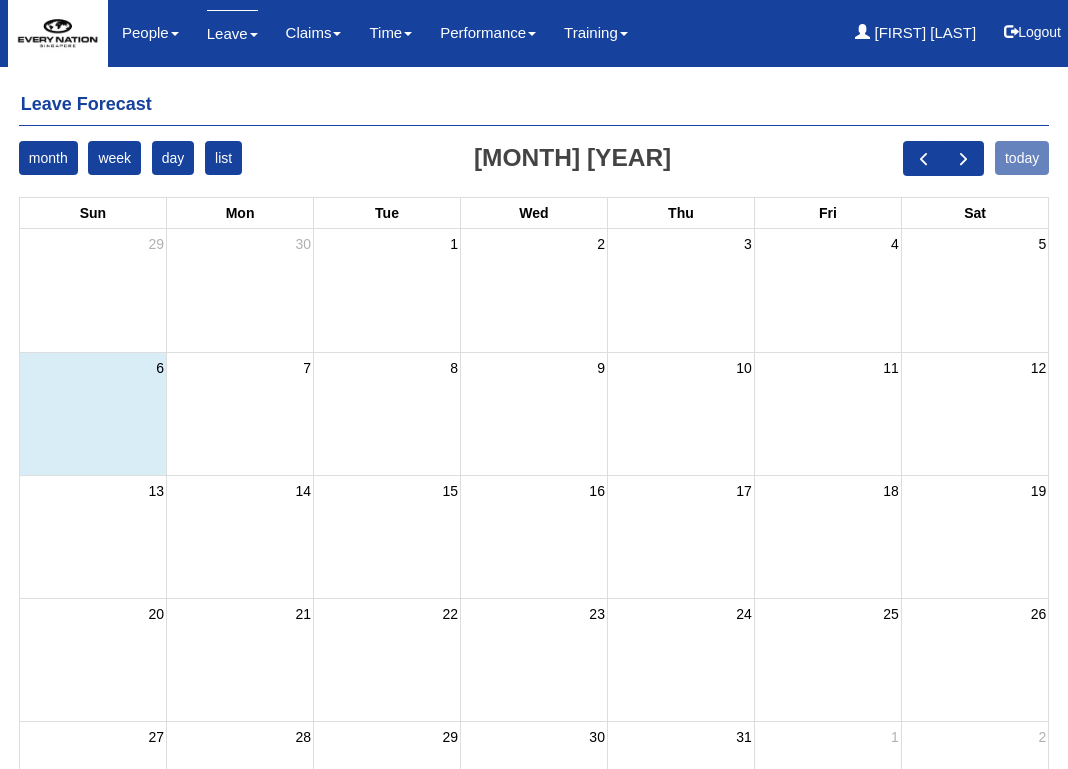 scroll, scrollTop: 0, scrollLeft: 0, axis: both 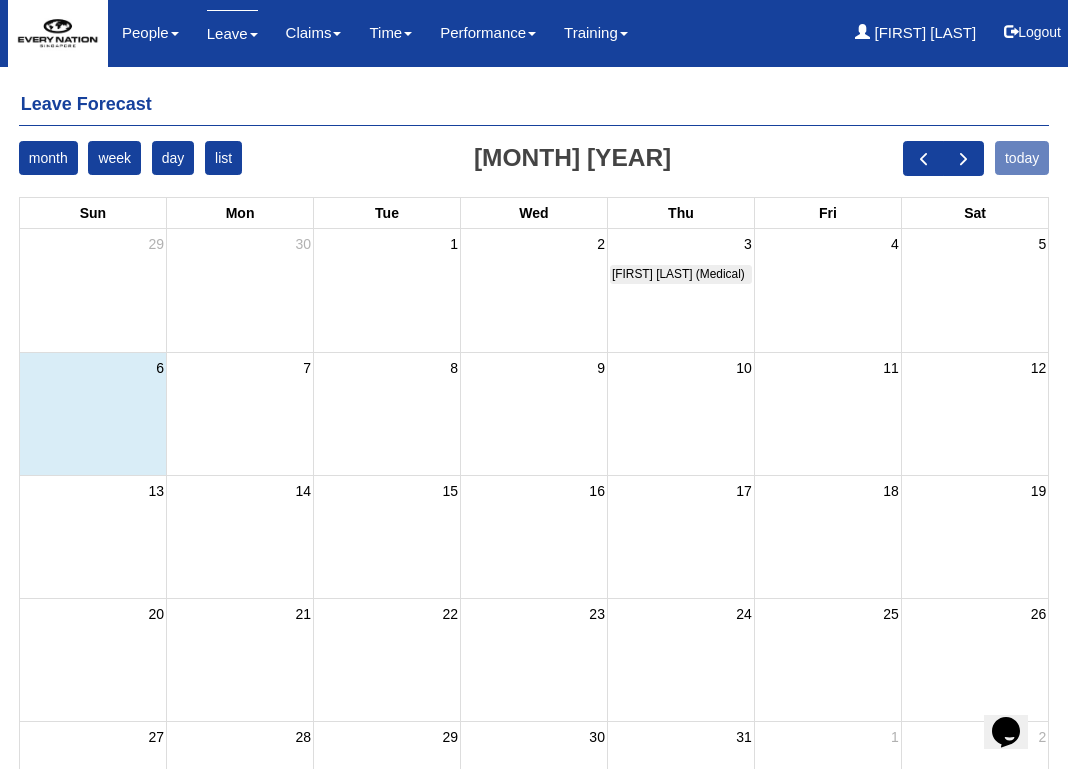 click at bounding box center (387, 413) 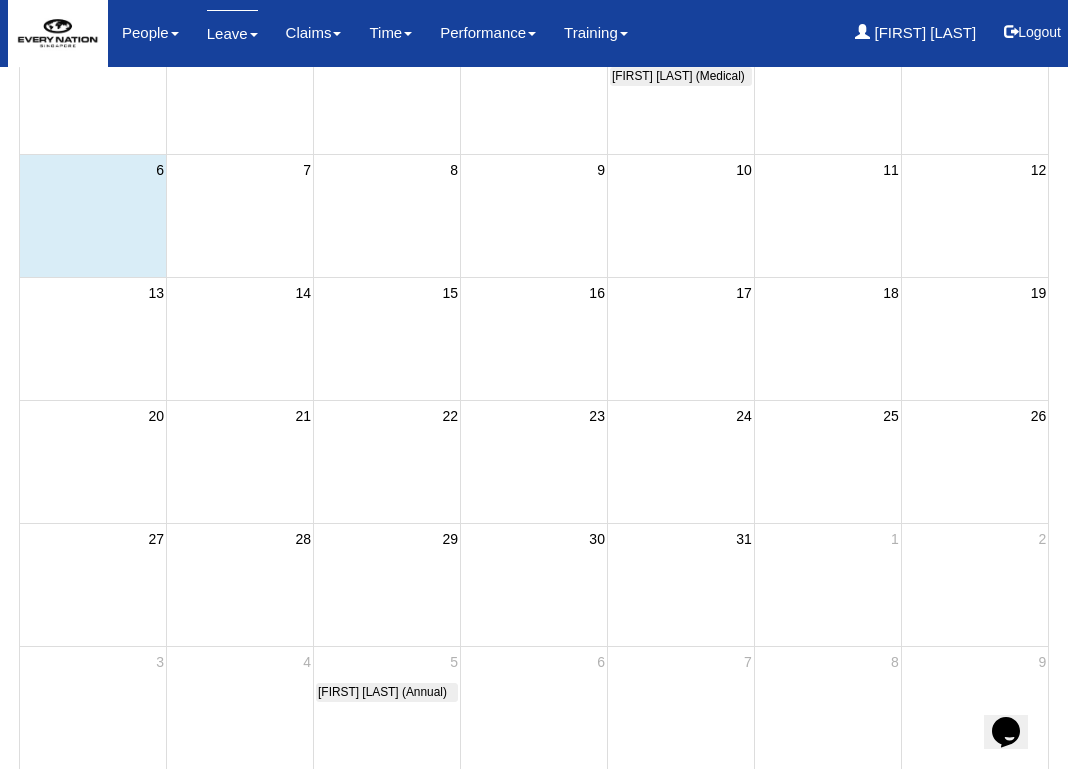 scroll, scrollTop: 222, scrollLeft: 0, axis: vertical 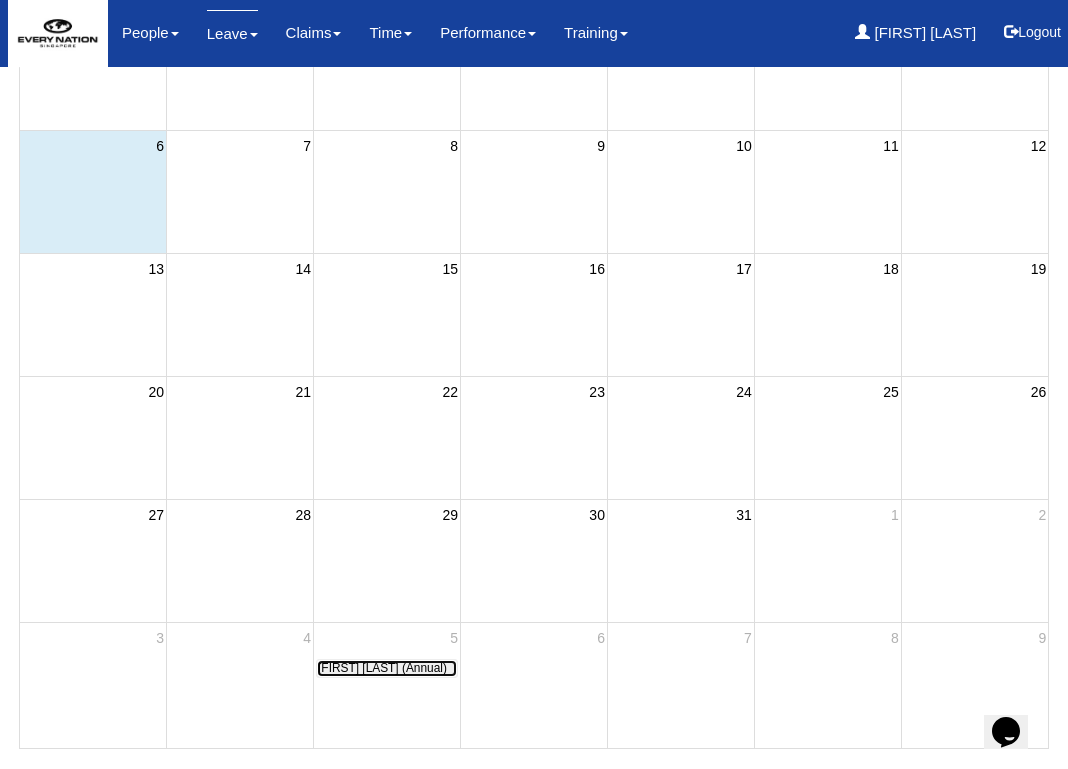 click on "Mary Ann Fernandez (Annual)" at bounding box center [382, 668] 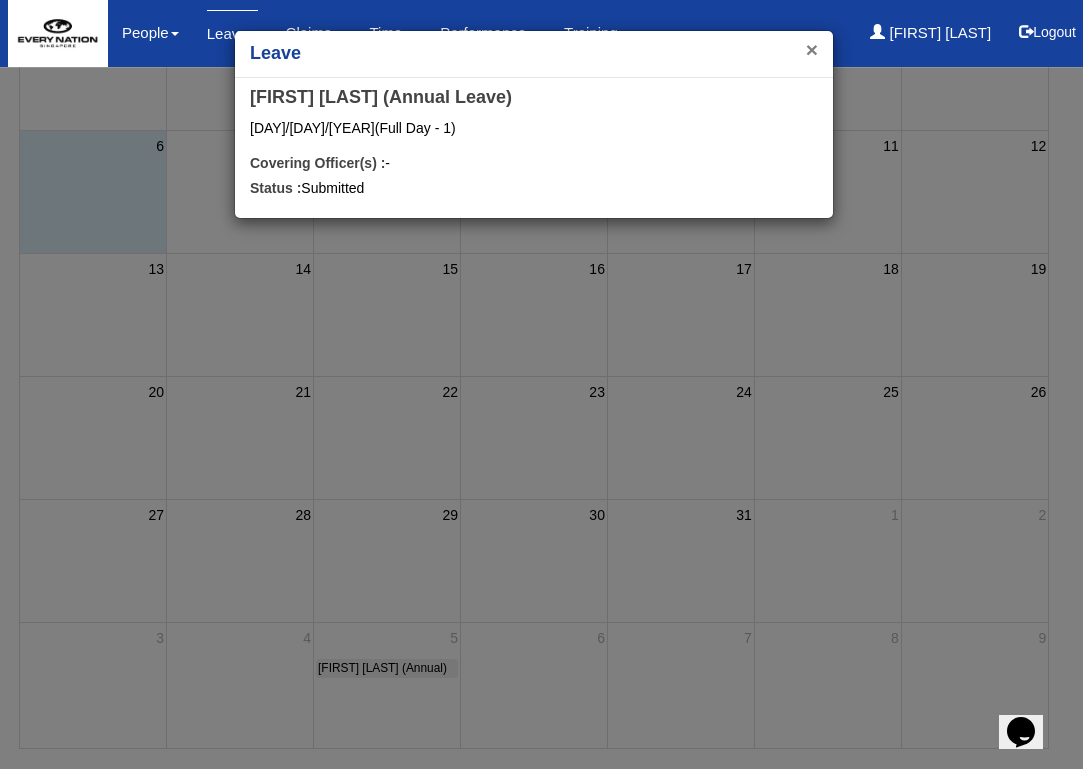 click on "×" at bounding box center [812, 49] 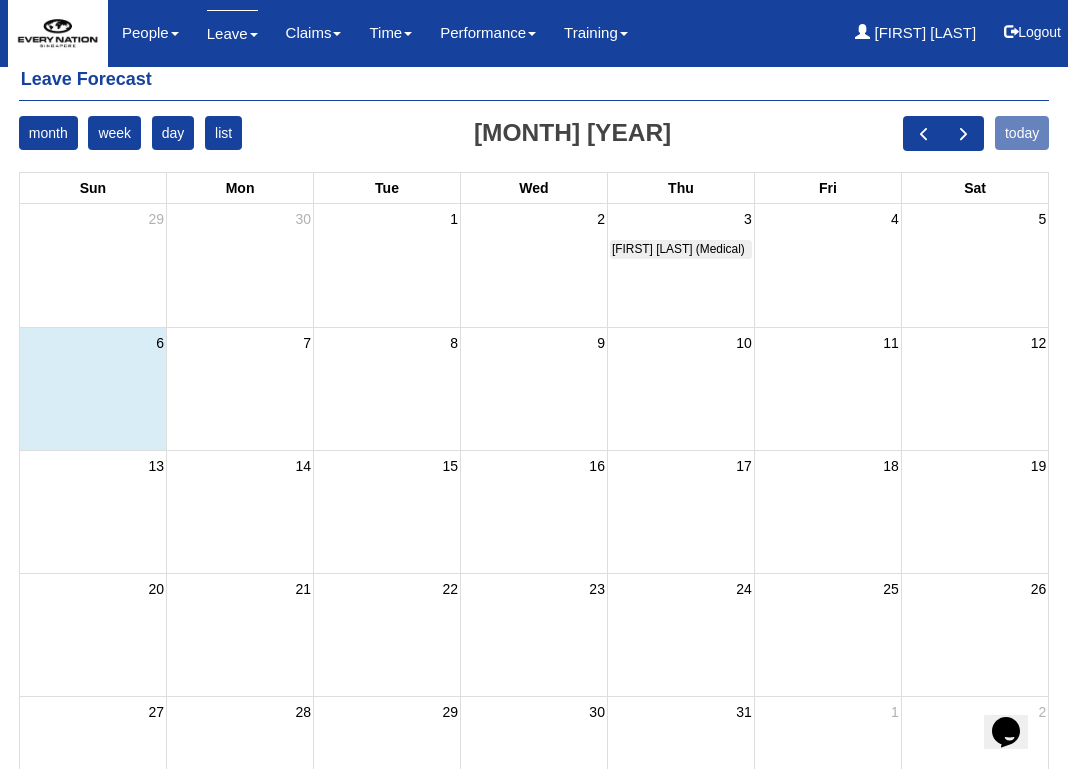 scroll, scrollTop: 0, scrollLeft: 0, axis: both 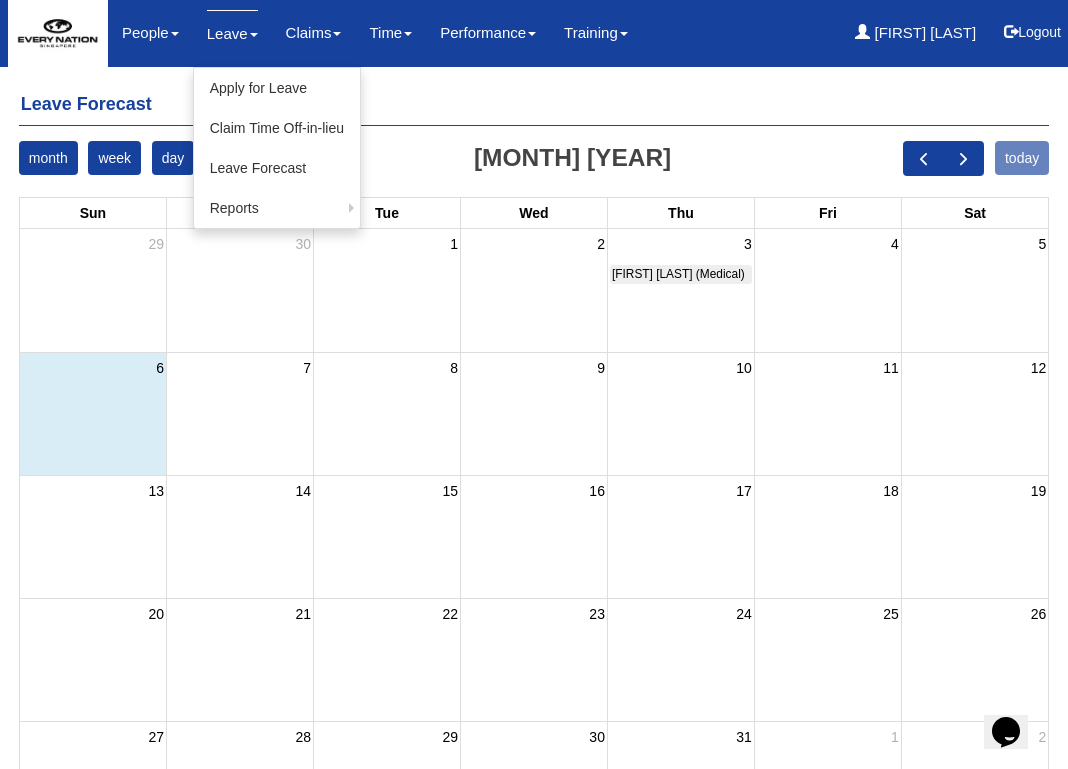 click on "Leave" at bounding box center [232, 33] 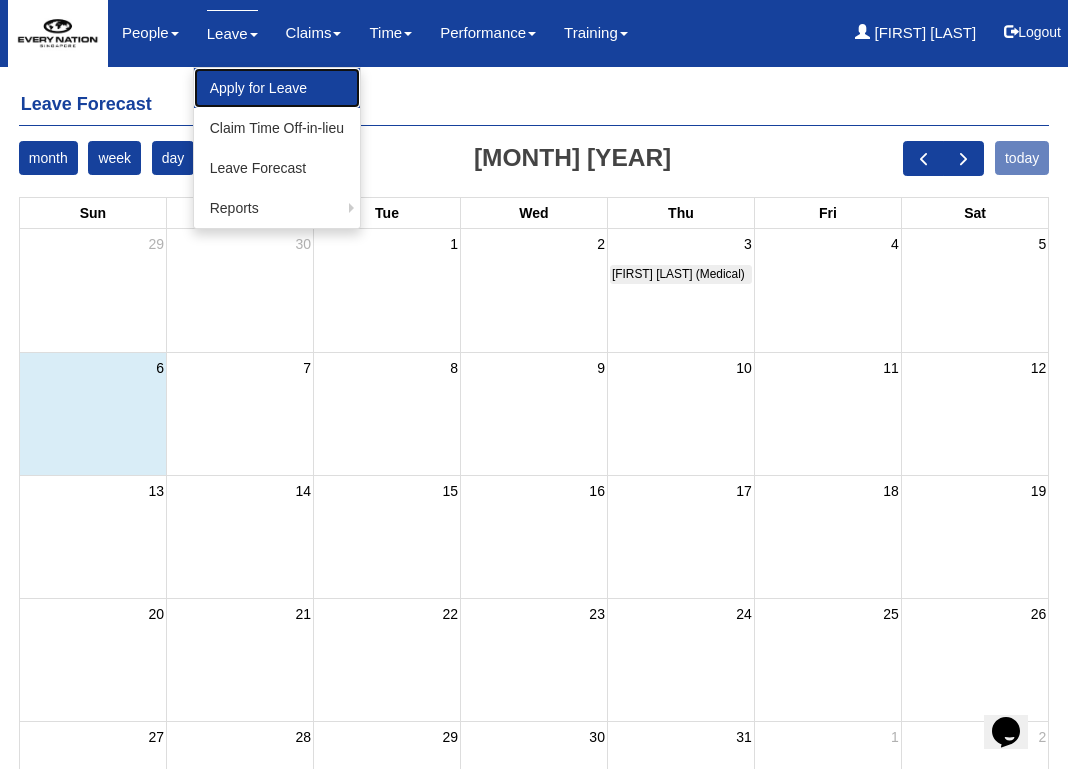 click on "Apply for Leave" at bounding box center [277, 88] 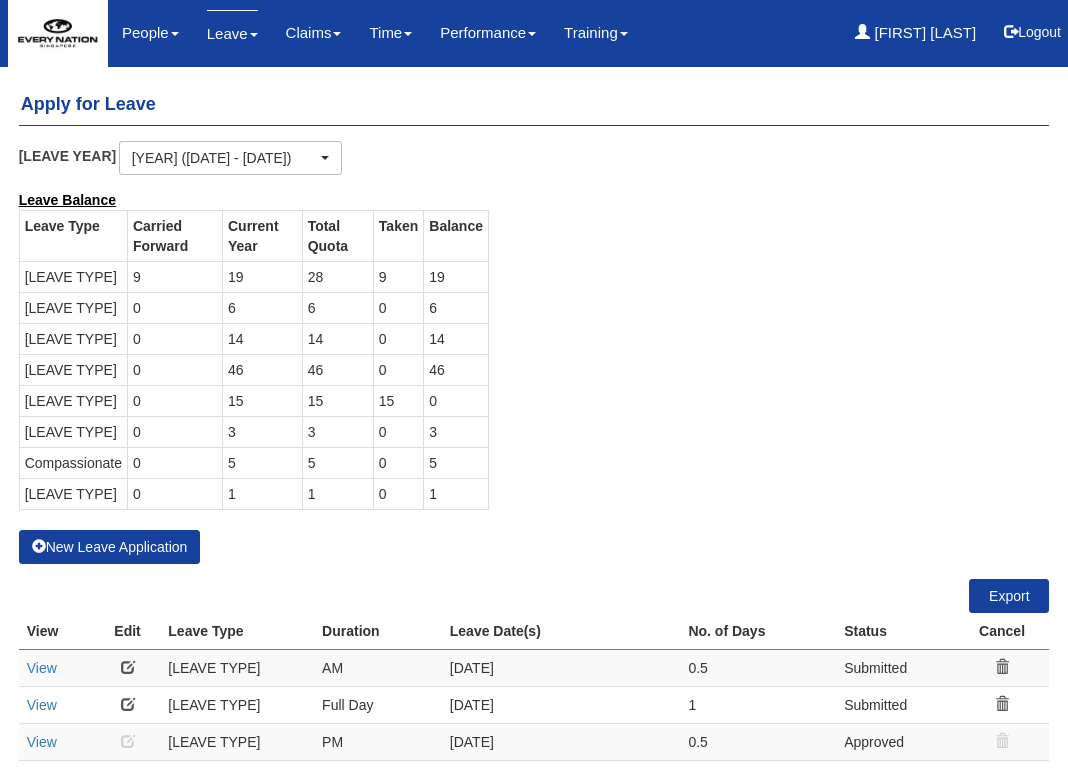 scroll, scrollTop: 0, scrollLeft: 0, axis: both 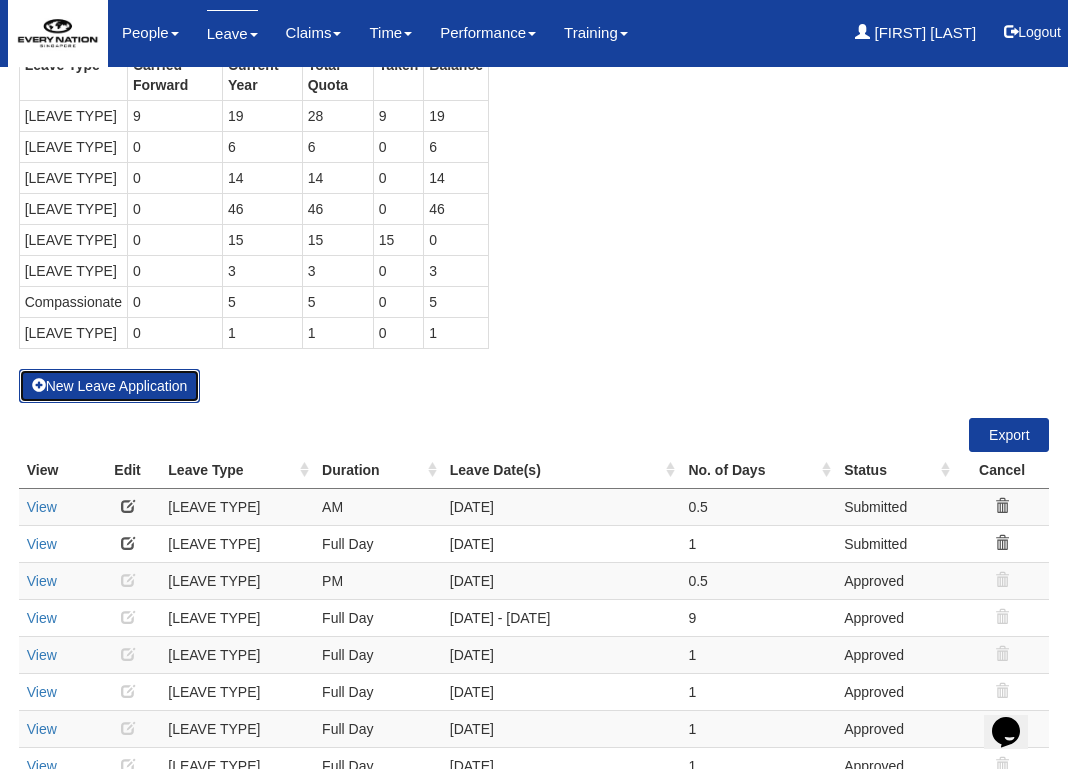 click on "New Leave Application" at bounding box center (110, 386) 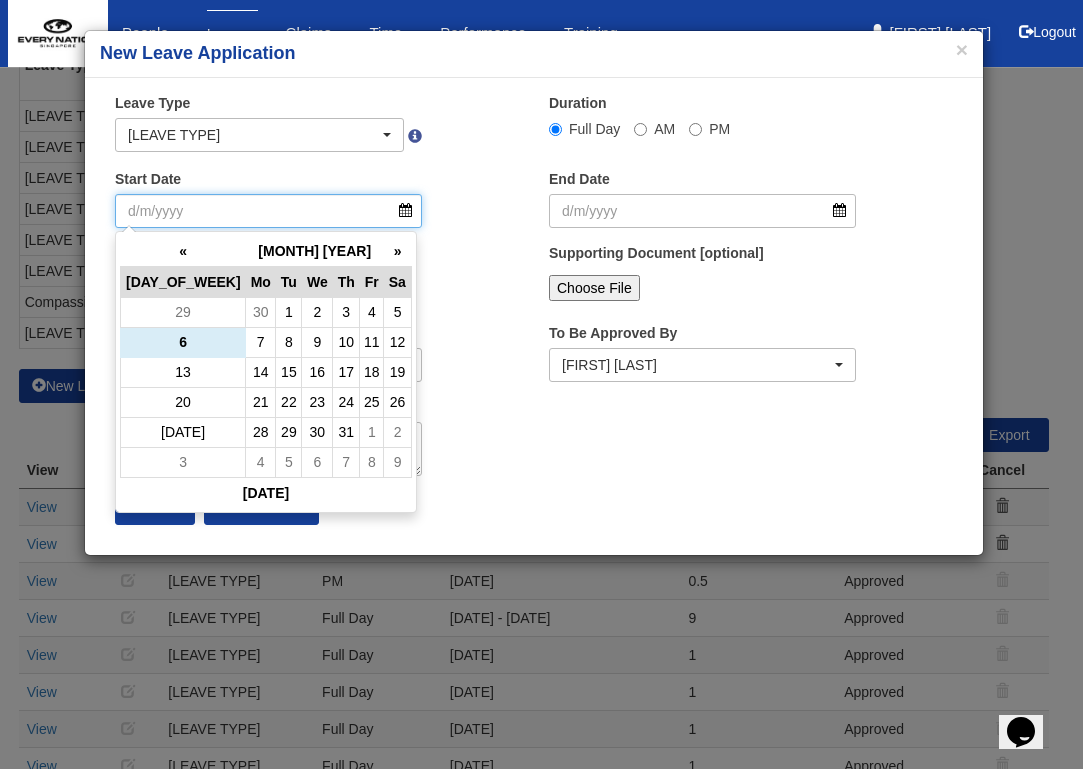 click on "Start Date" at bounding box center [268, 211] 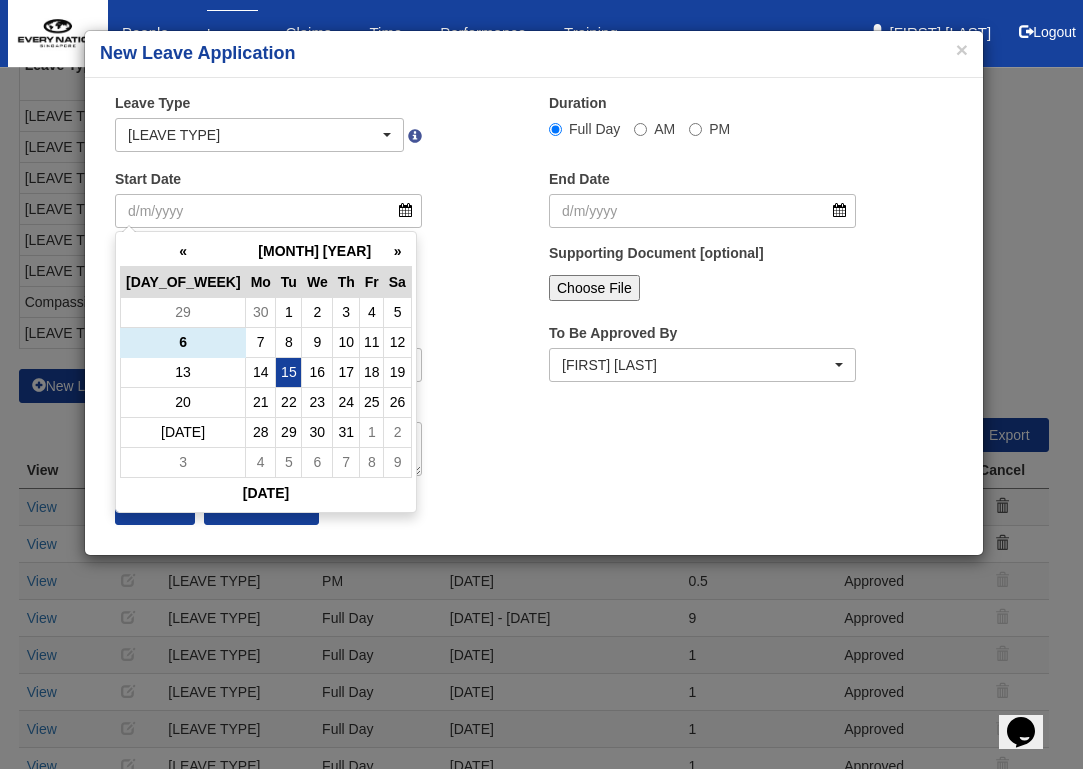 click on "15" at bounding box center [289, 312] 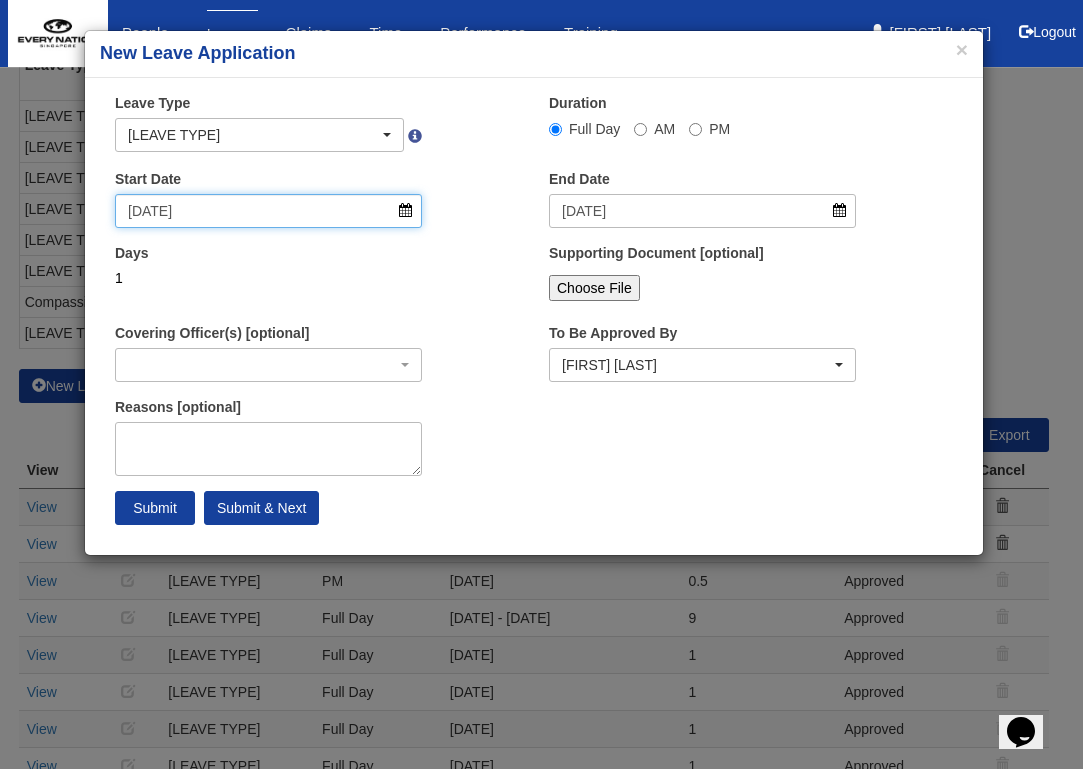click on "[DATE]" at bounding box center [268, 211] 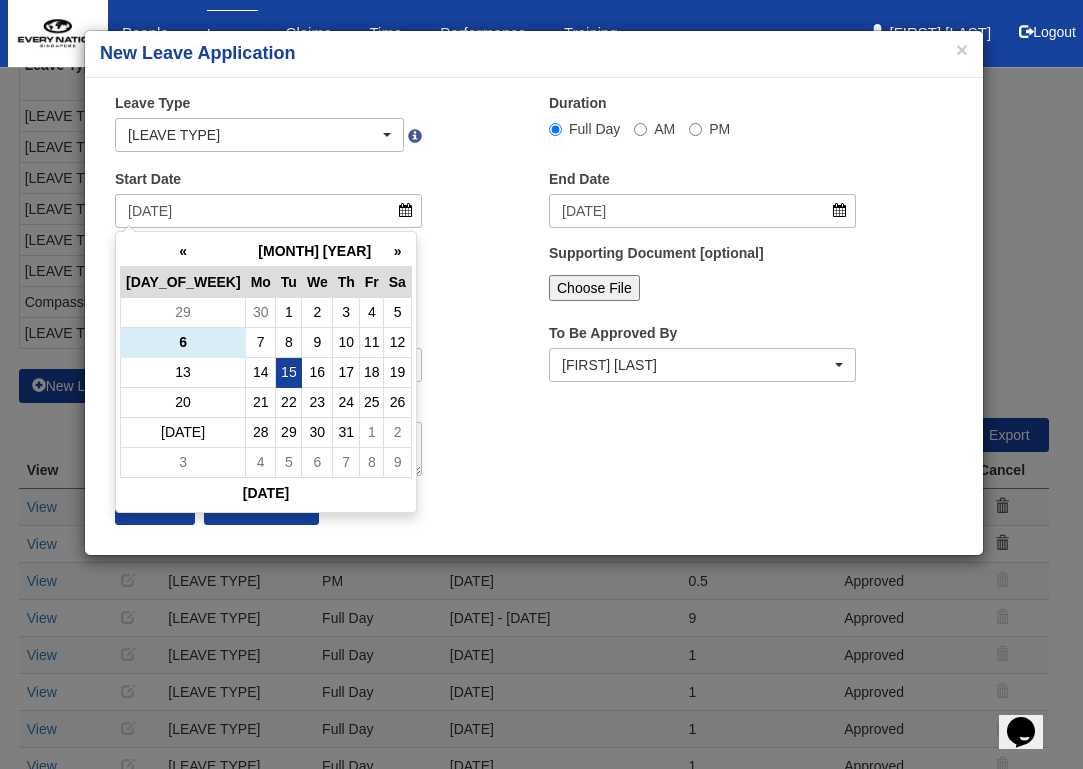 click on "Days
1" at bounding box center (268, 122) 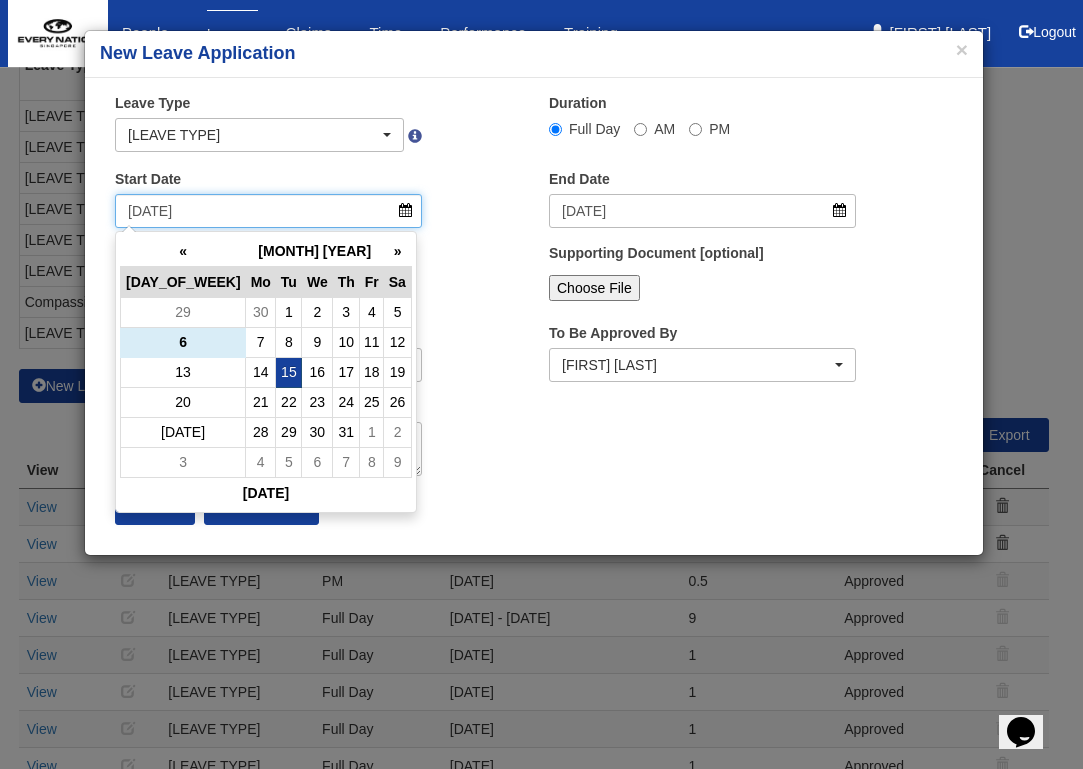 click on "[DATE]" at bounding box center [268, 211] 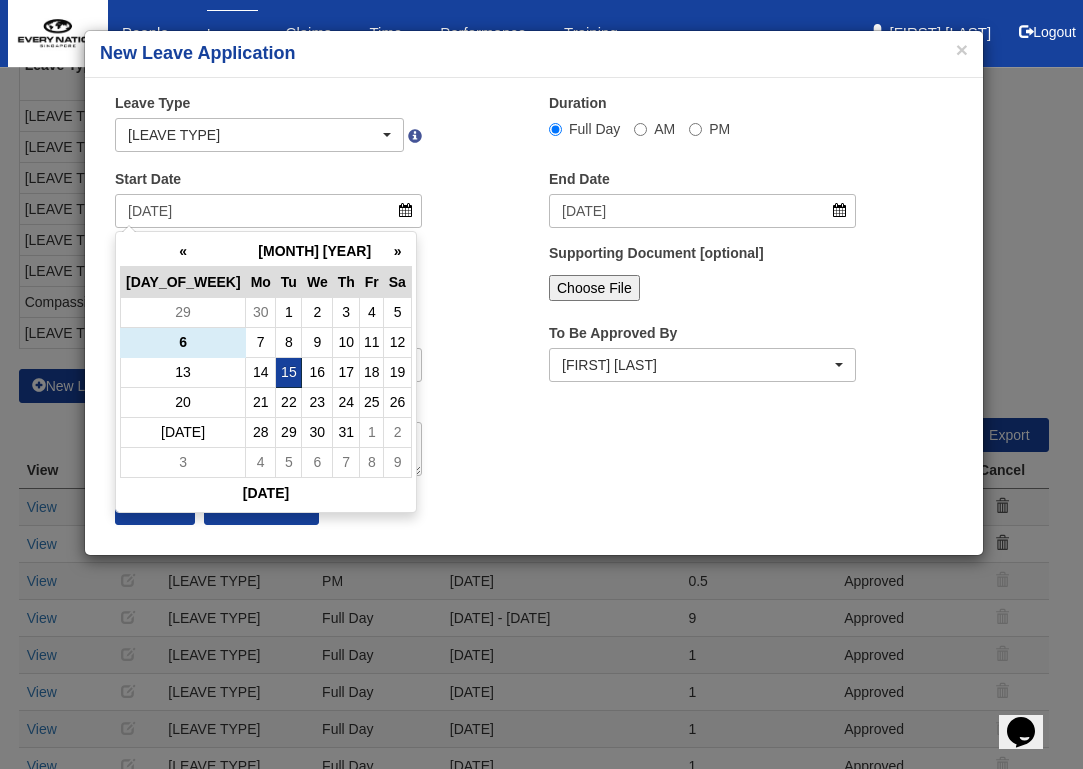 click on "15" at bounding box center [289, 372] 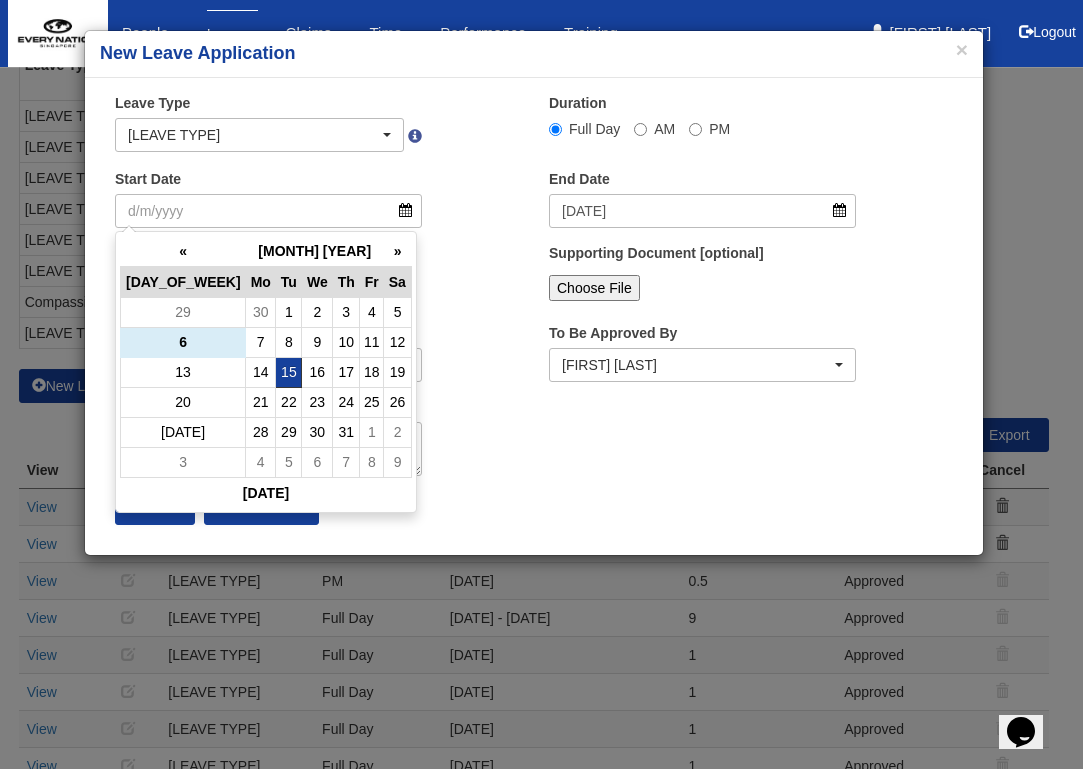 click on "15" at bounding box center [289, 372] 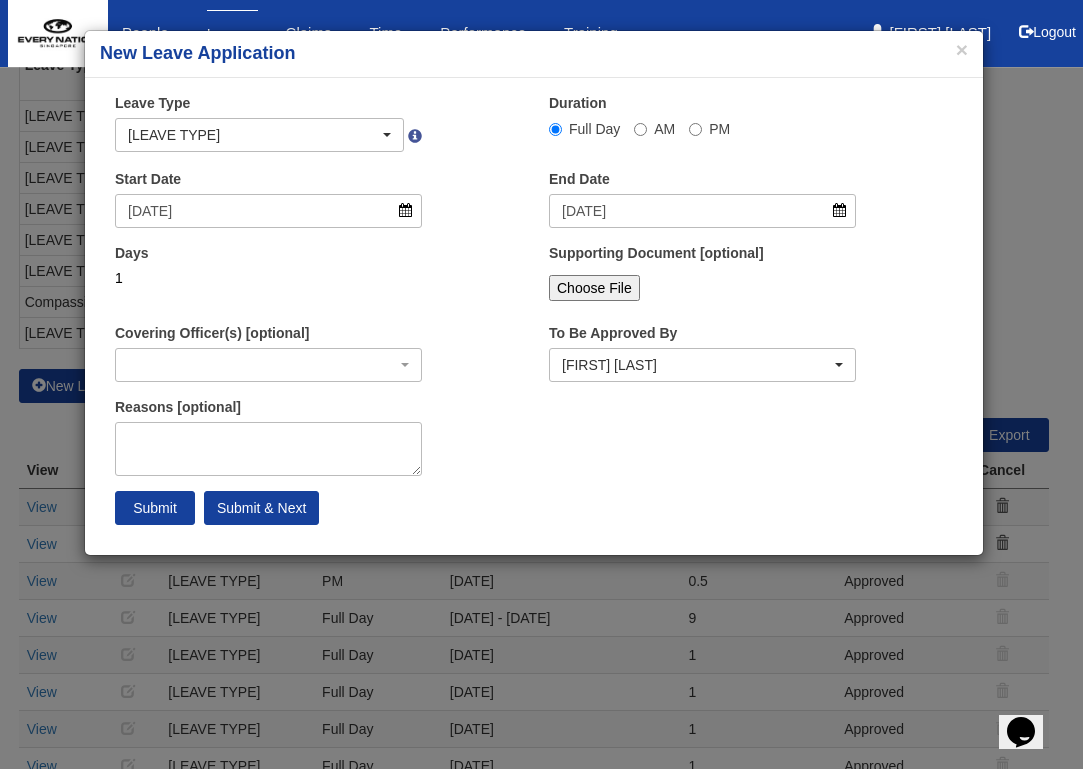 click on "1" at bounding box center [268, 278] 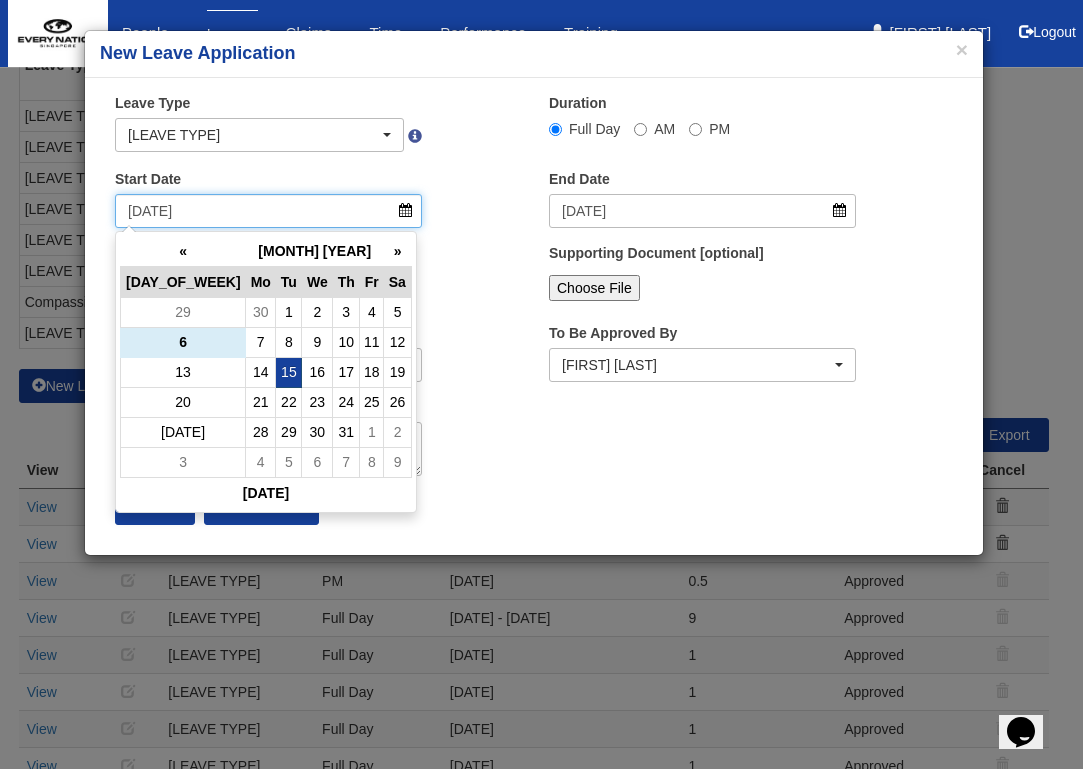 click on "[DATE]" at bounding box center (268, 211) 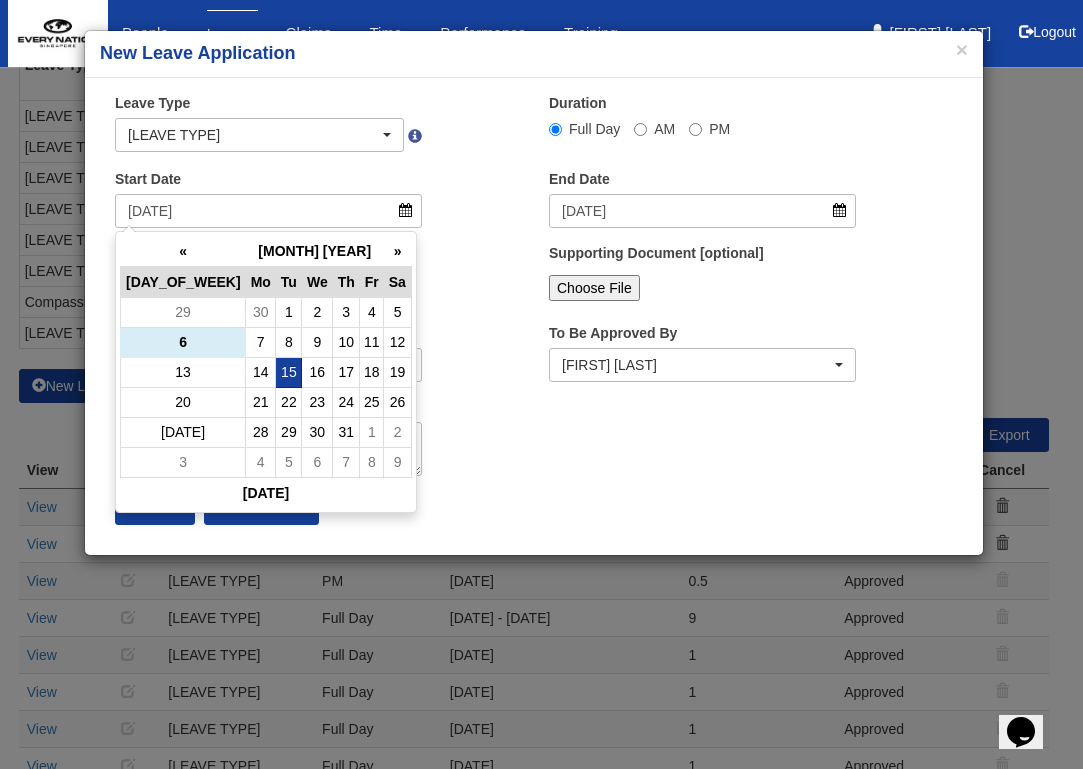 click on "15" at bounding box center (289, 372) 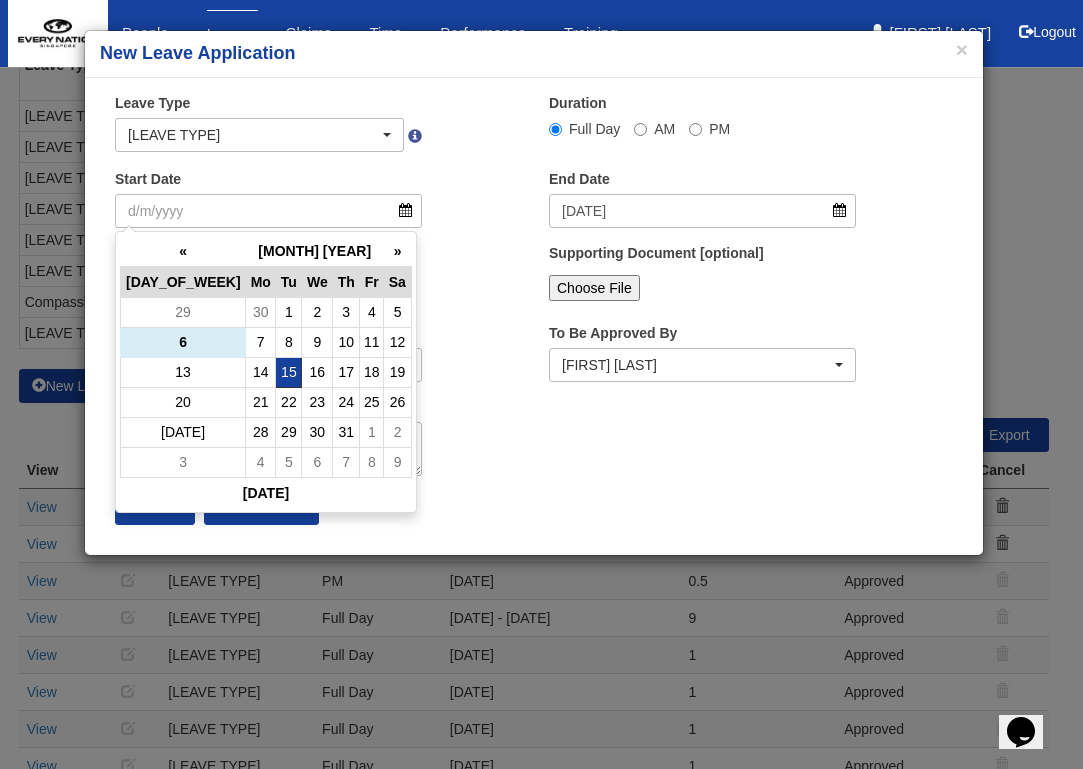 click on "15" at bounding box center [289, 372] 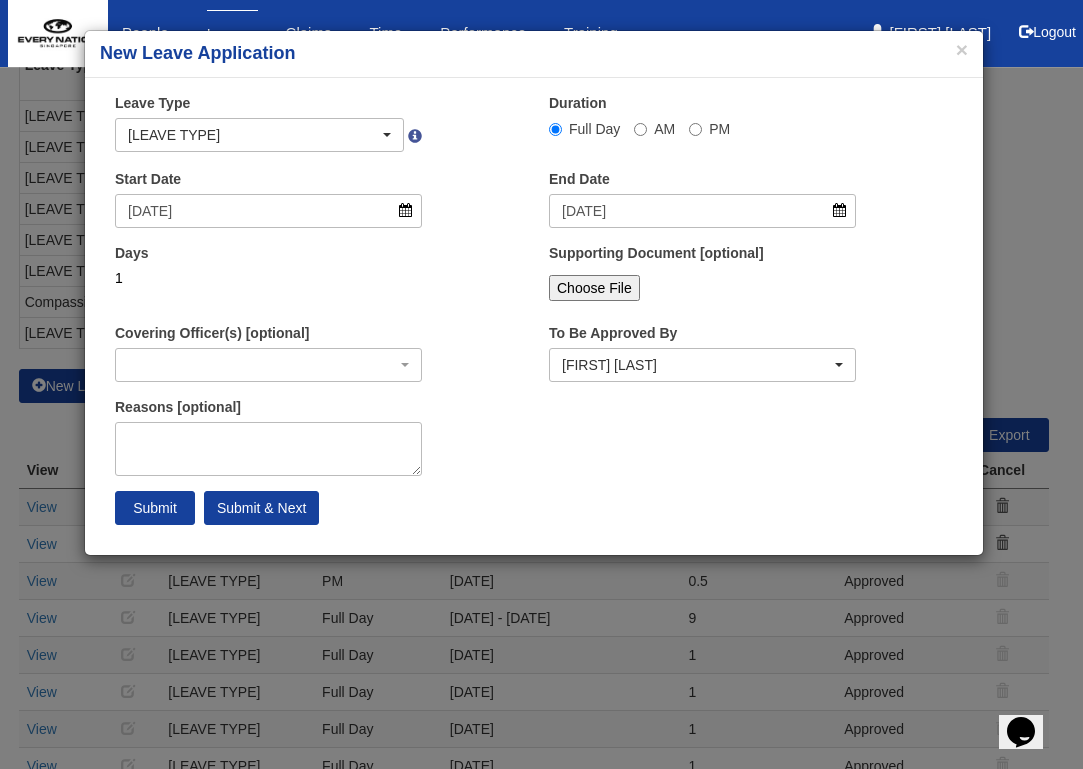 click on "Days
1" at bounding box center (268, 122) 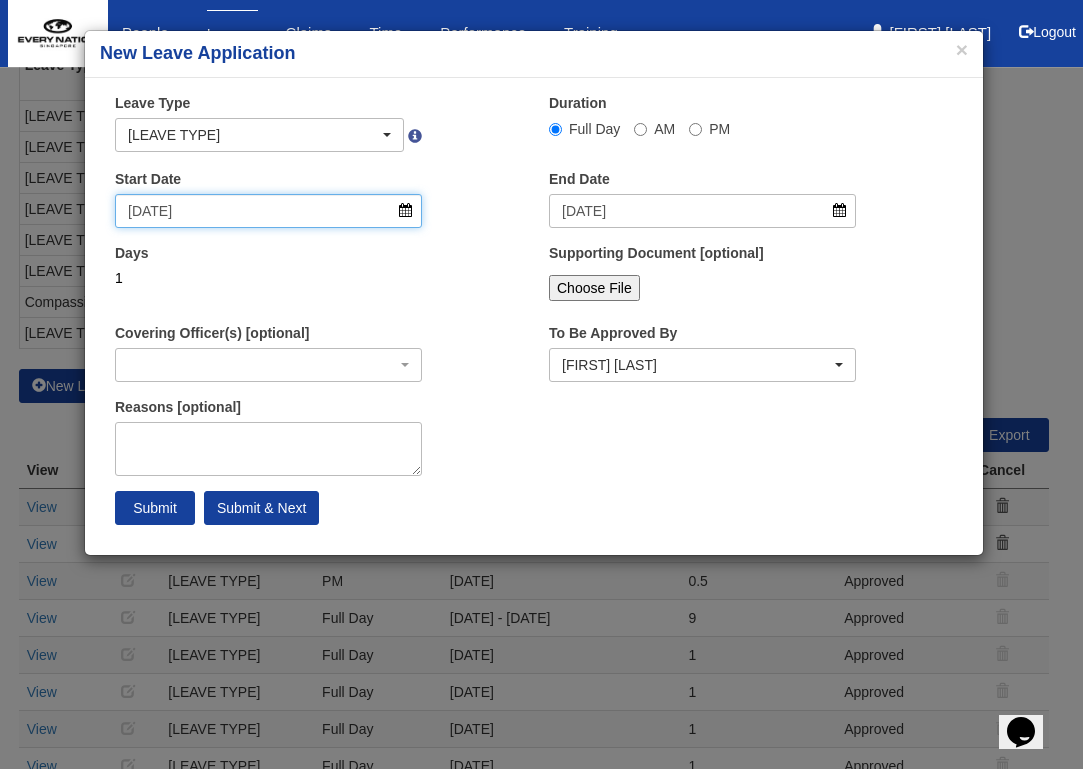 click on "[DATE]" at bounding box center (268, 211) 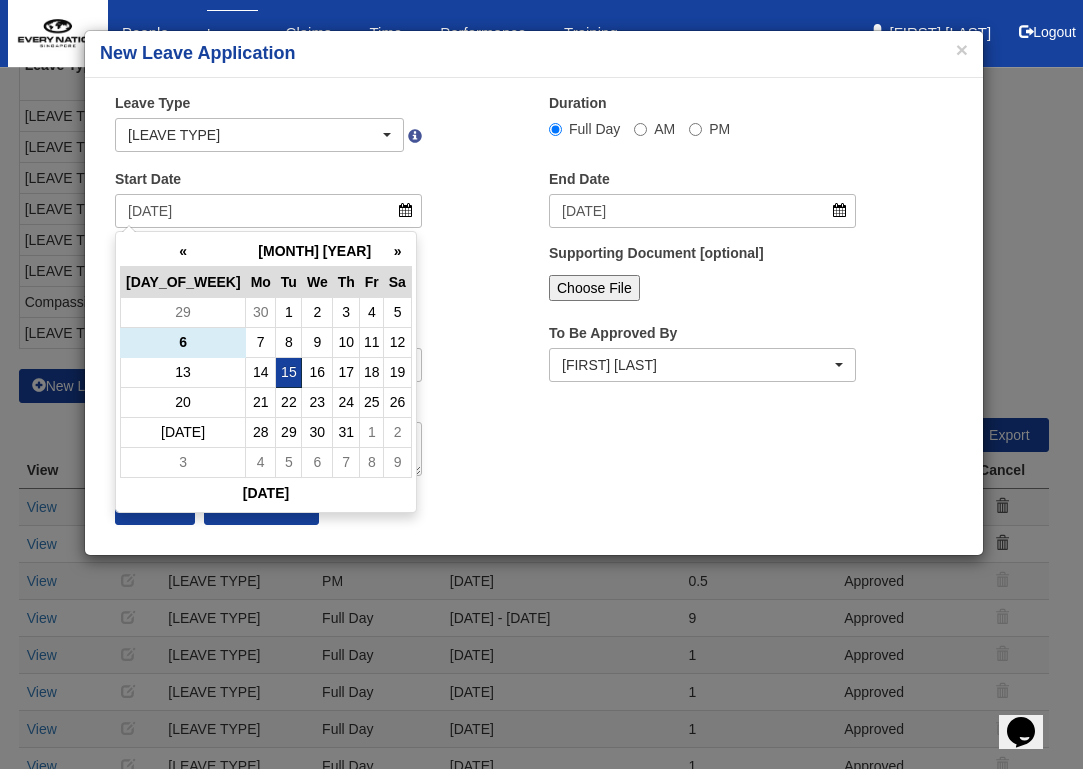 click on "15" at bounding box center [289, 372] 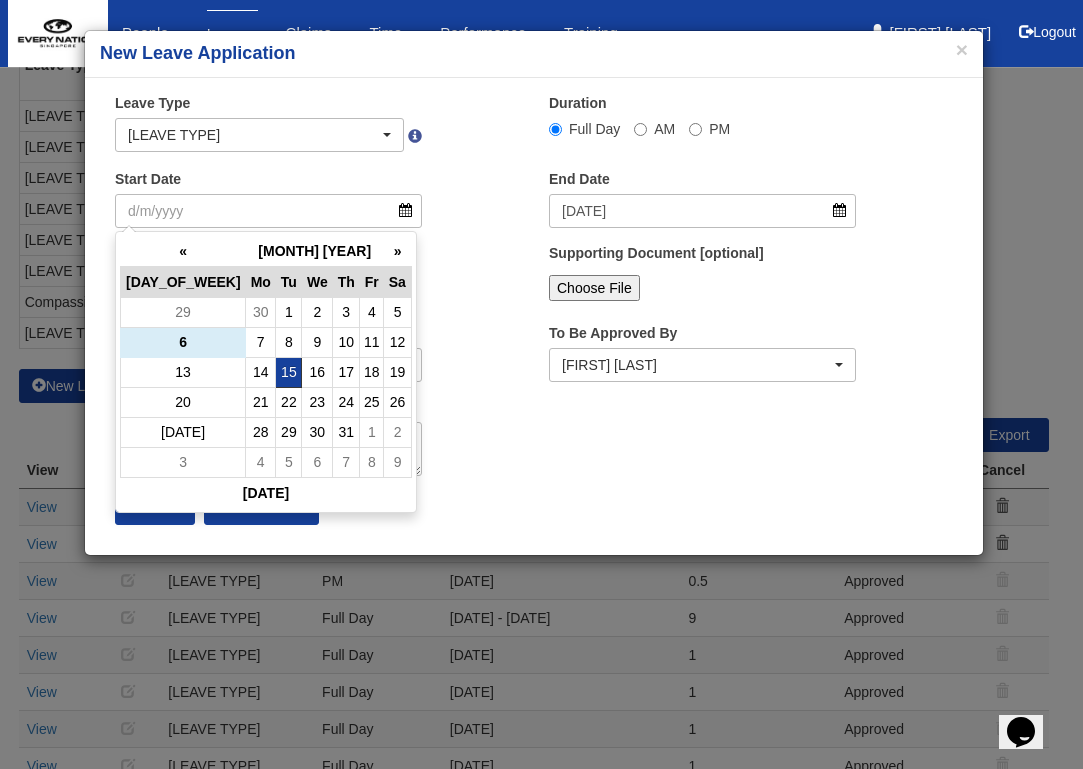 click on "15" at bounding box center (289, 372) 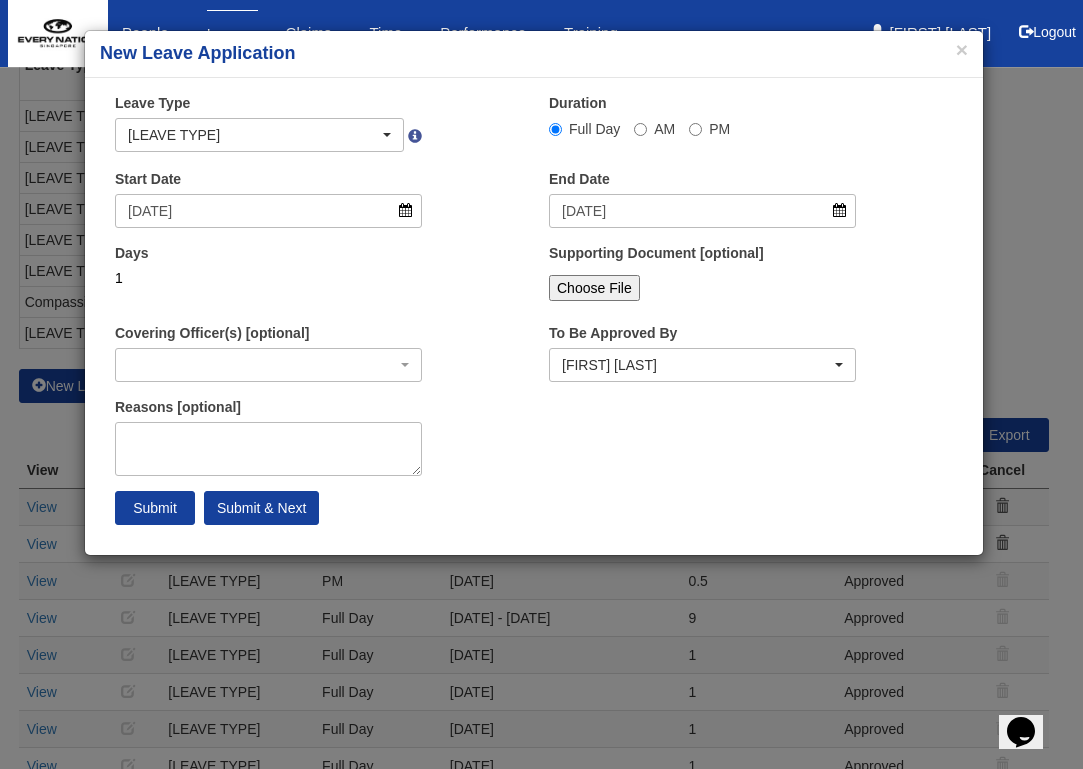 click on "1" at bounding box center (268, 278) 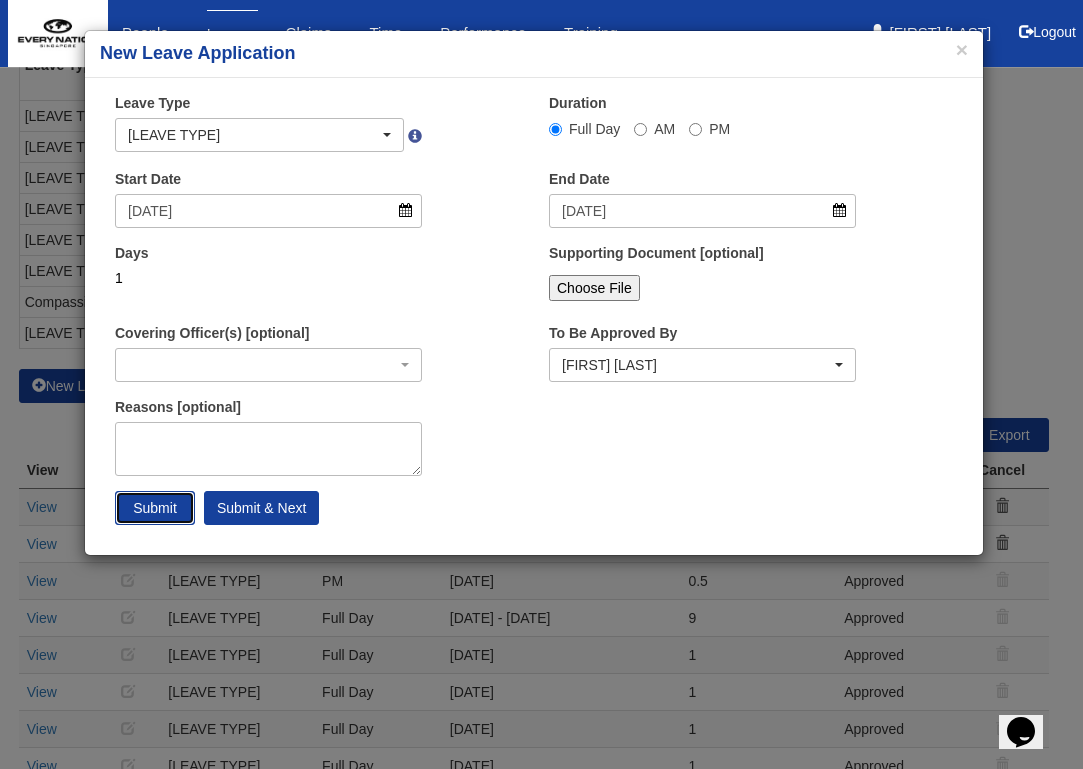 click on "Submit" at bounding box center (155, 508) 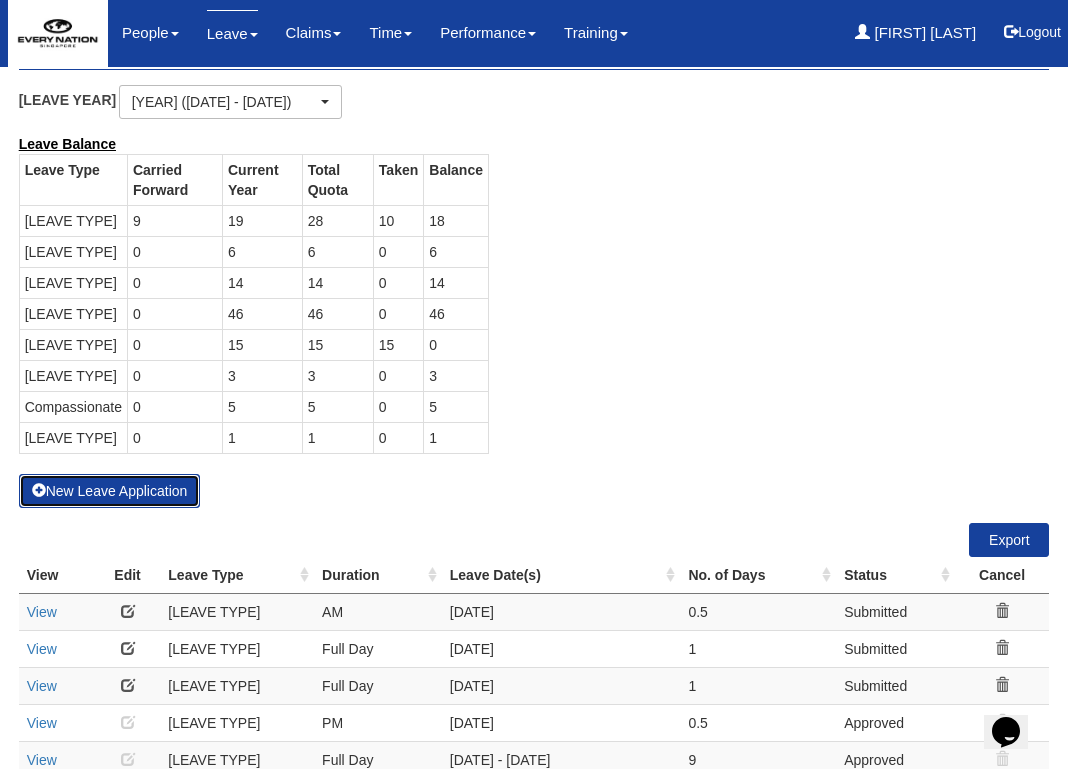scroll, scrollTop: 0, scrollLeft: 0, axis: both 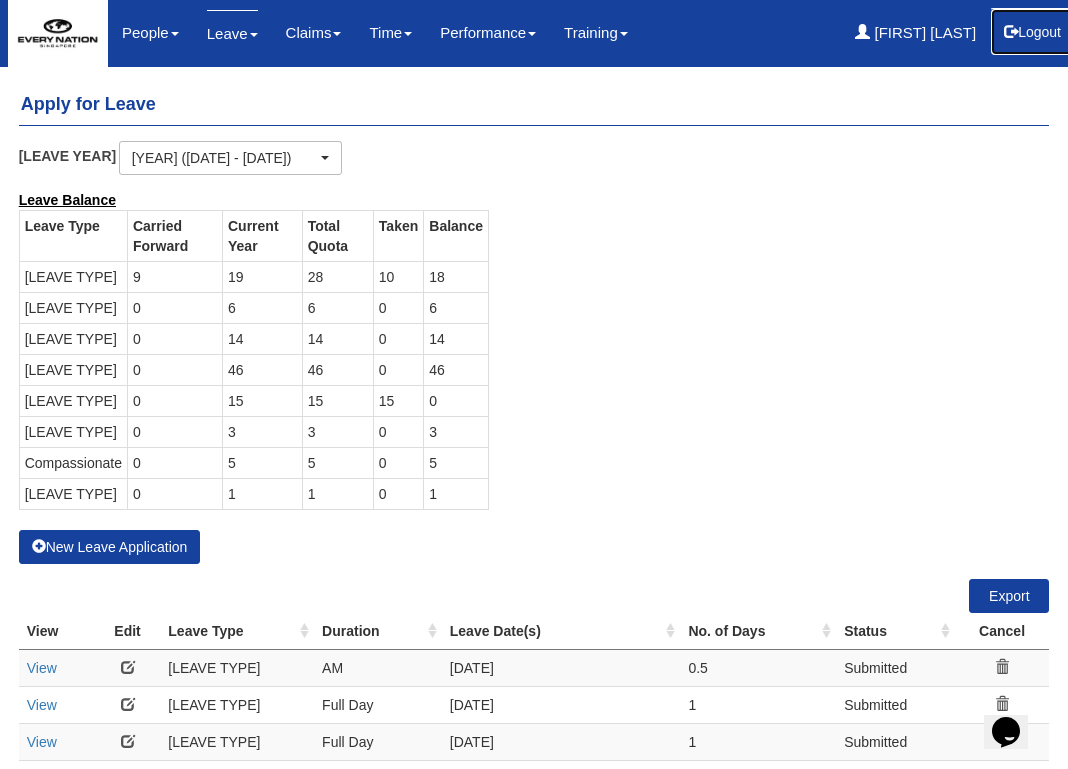 click on "Logout" at bounding box center [1032, 32] 